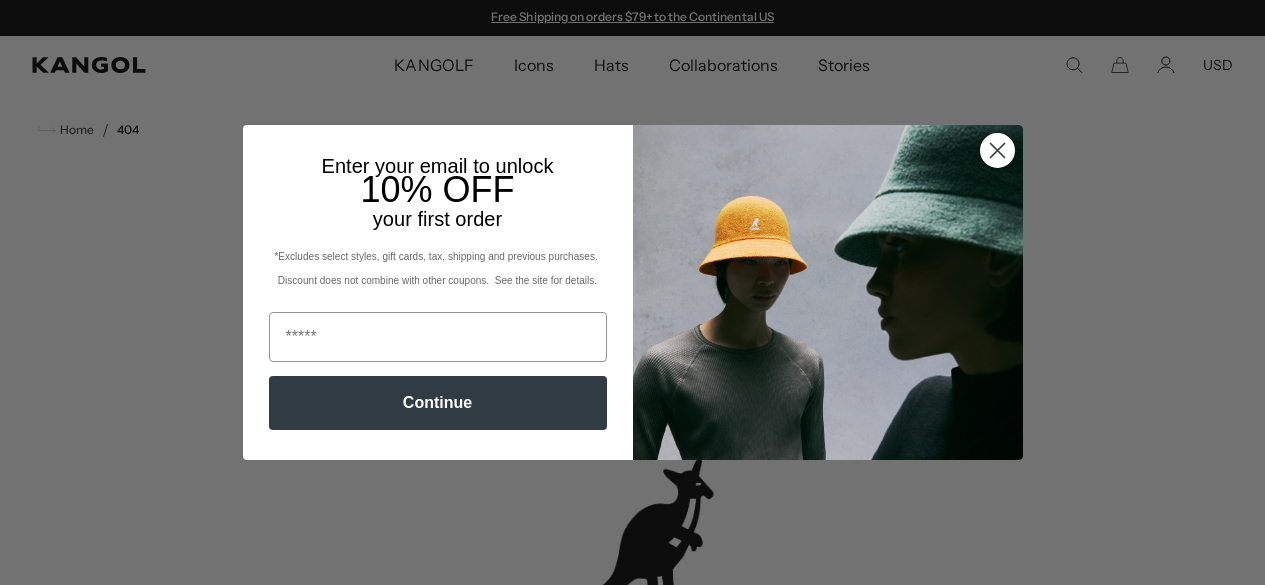 scroll, scrollTop: 0, scrollLeft: 0, axis: both 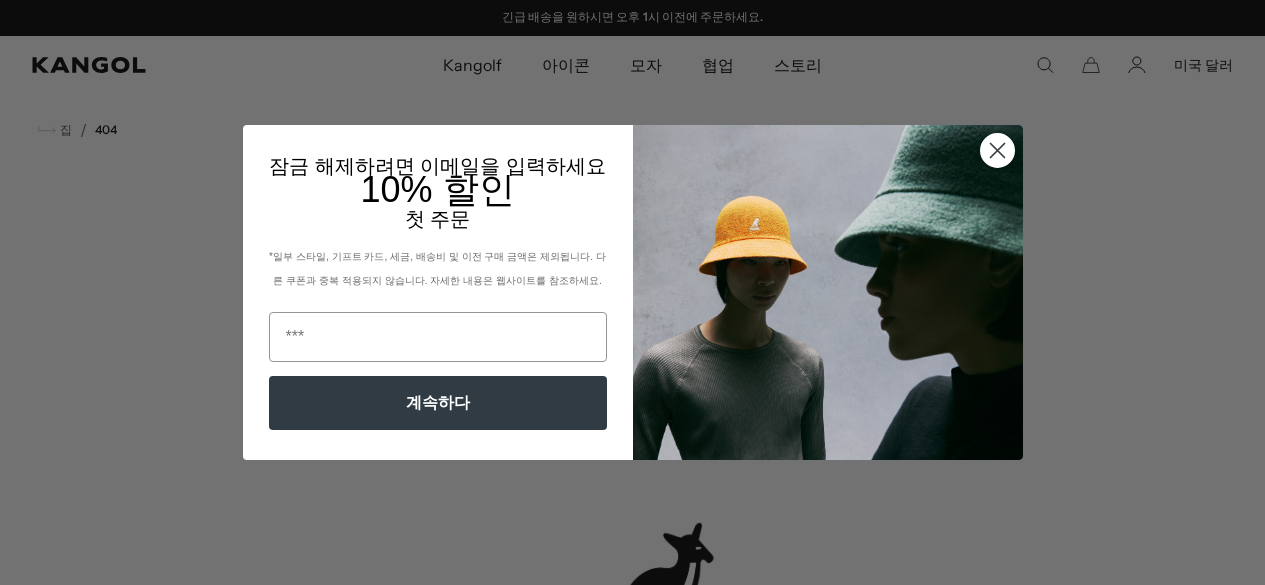 click 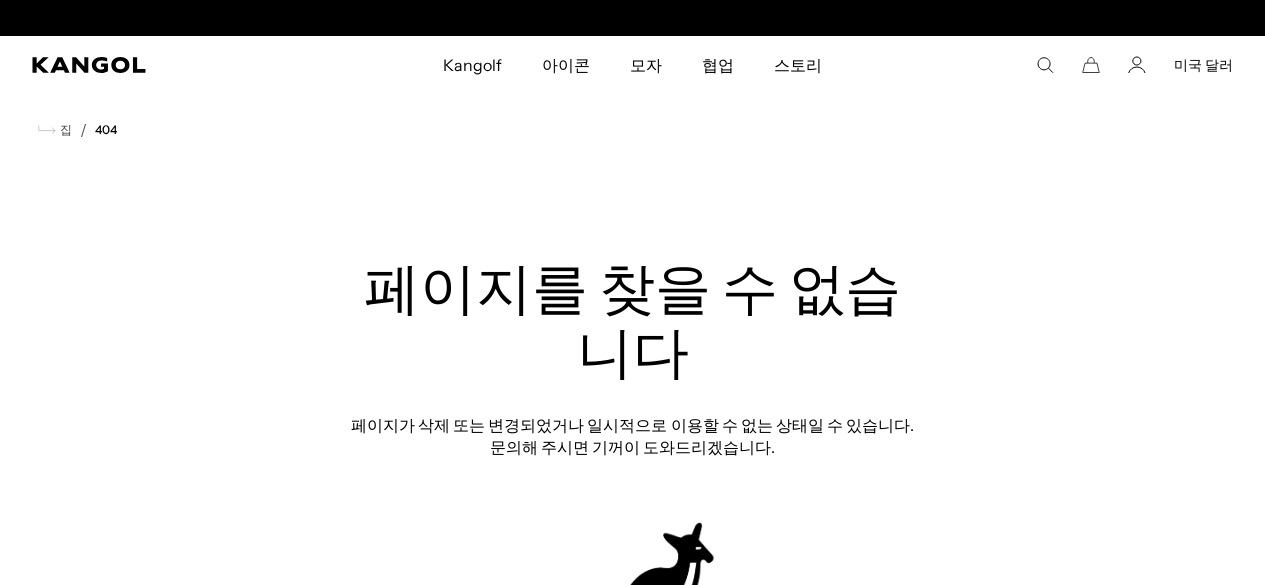 scroll, scrollTop: 0, scrollLeft: 0, axis: both 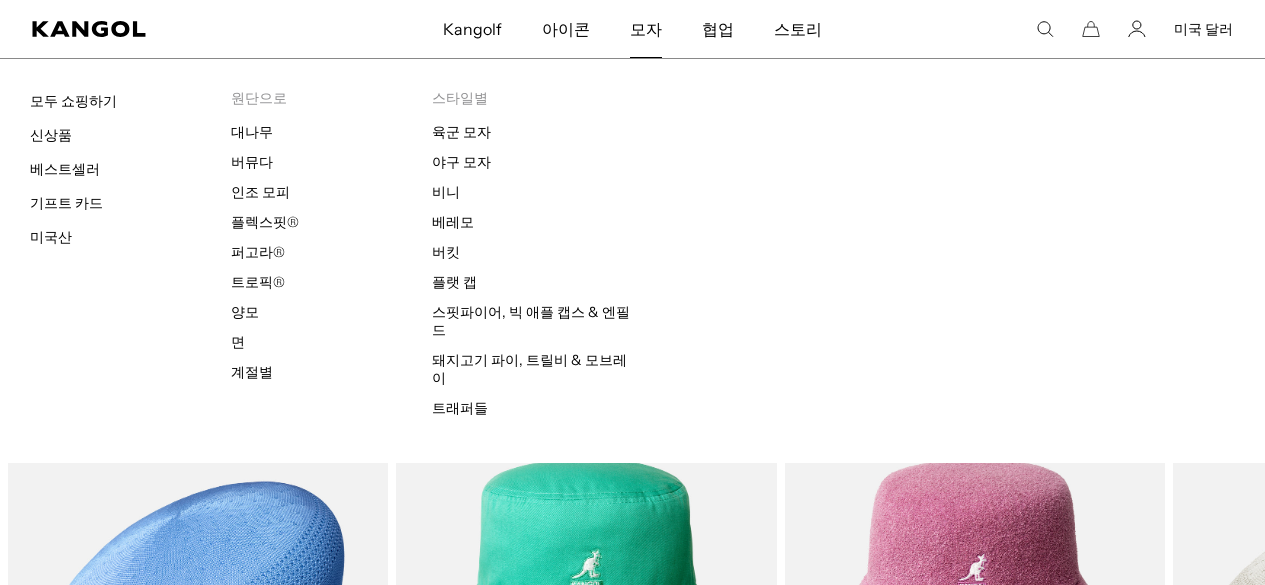 click on "모자" at bounding box center (646, 29) 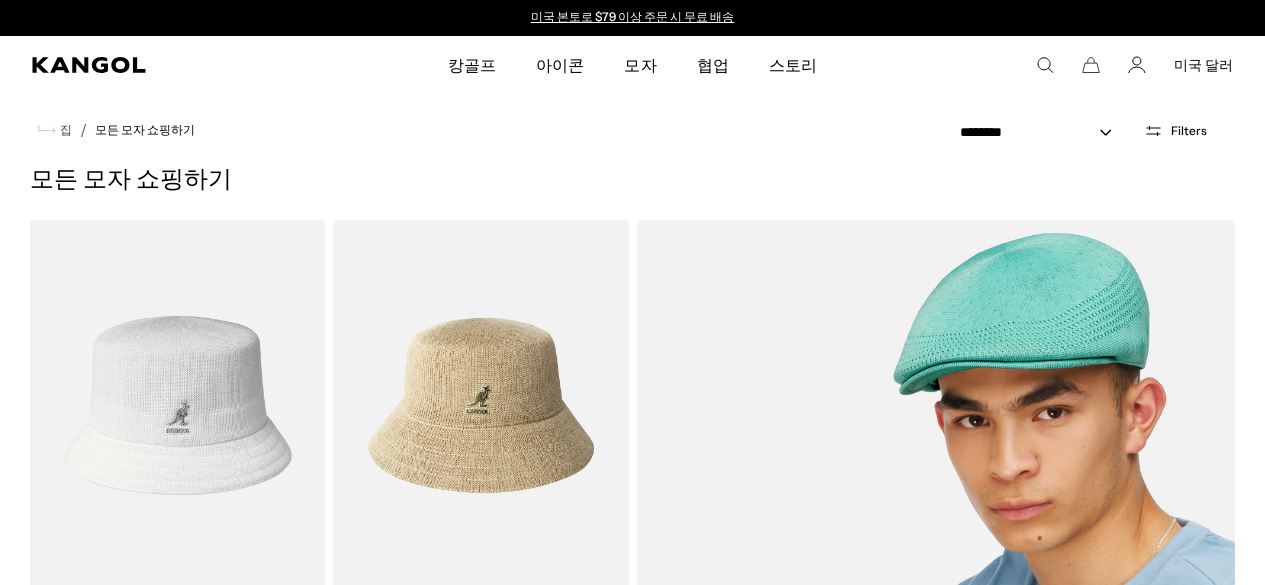 scroll, scrollTop: 0, scrollLeft: 0, axis: both 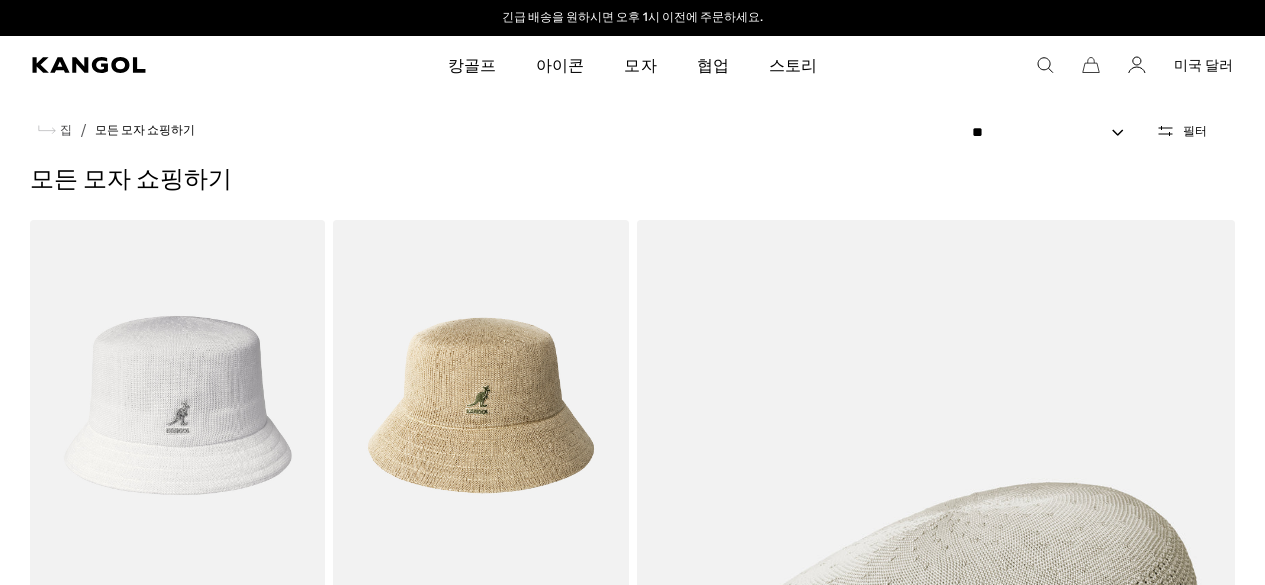 click on "**********" at bounding box center (1054, 130) 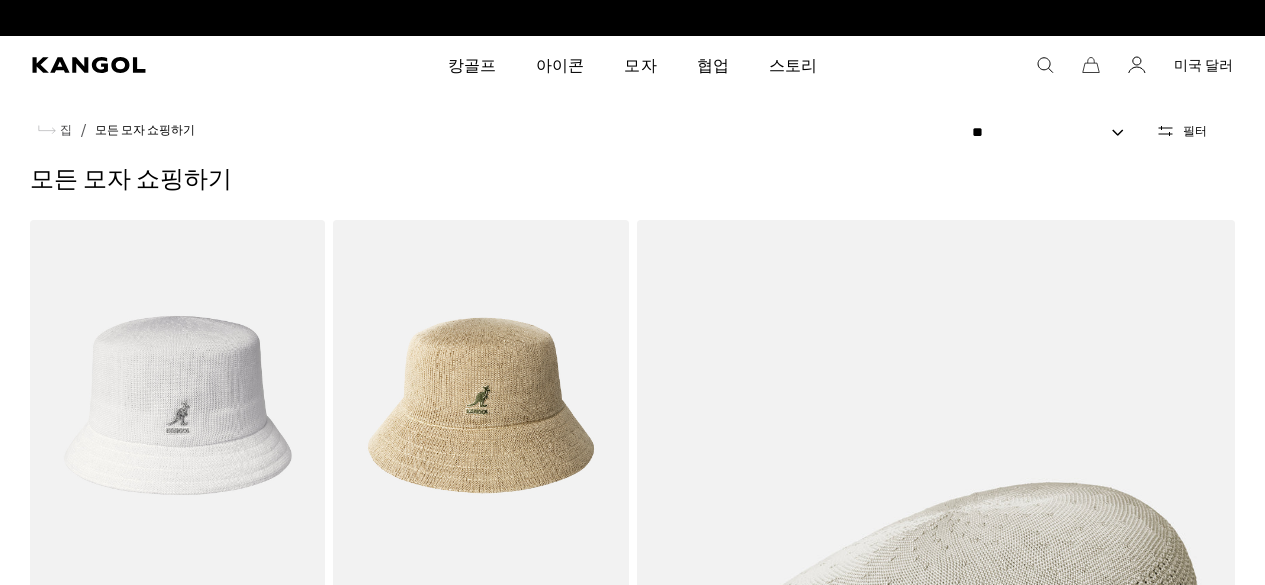 scroll, scrollTop: 0, scrollLeft: 0, axis: both 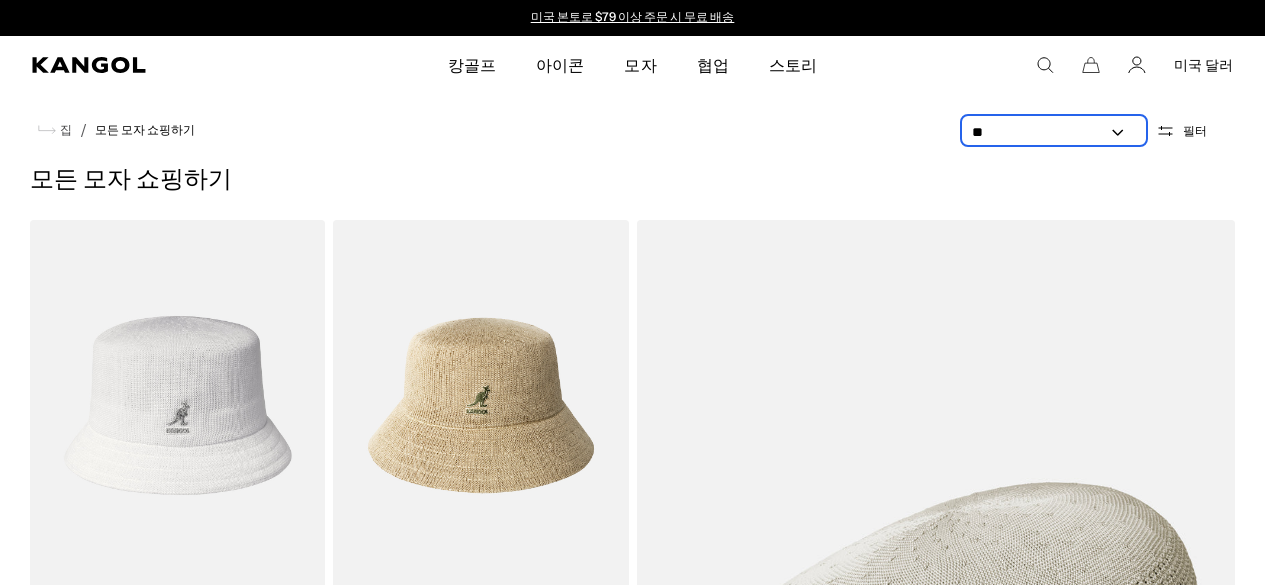click on "**********" at bounding box center [1054, 132] 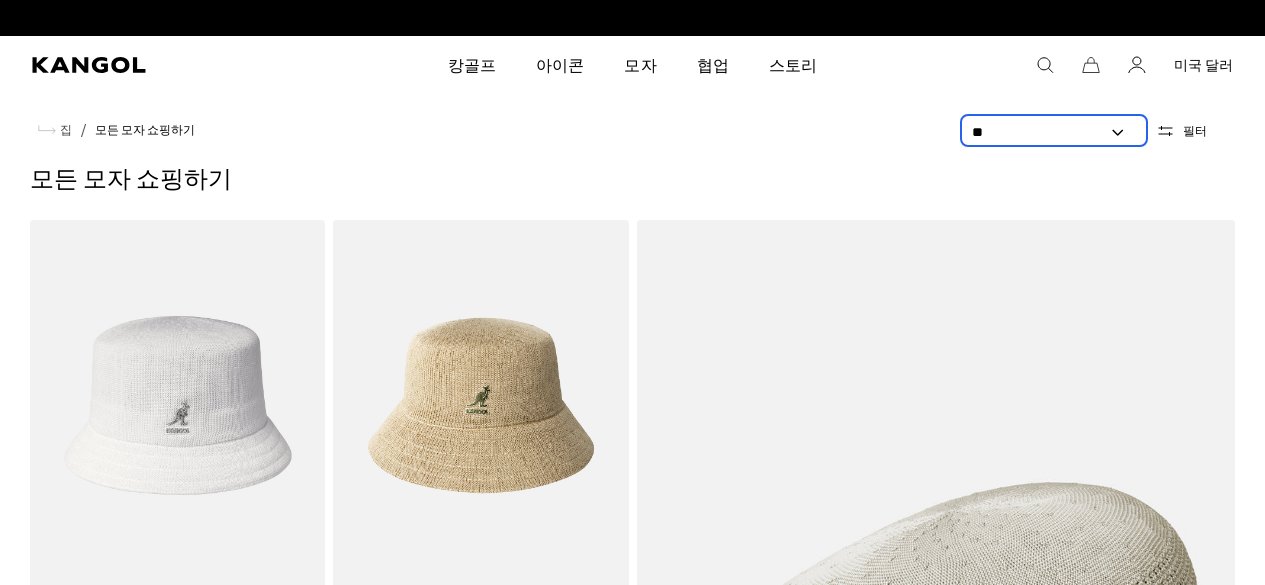 scroll, scrollTop: 0, scrollLeft: 412, axis: horizontal 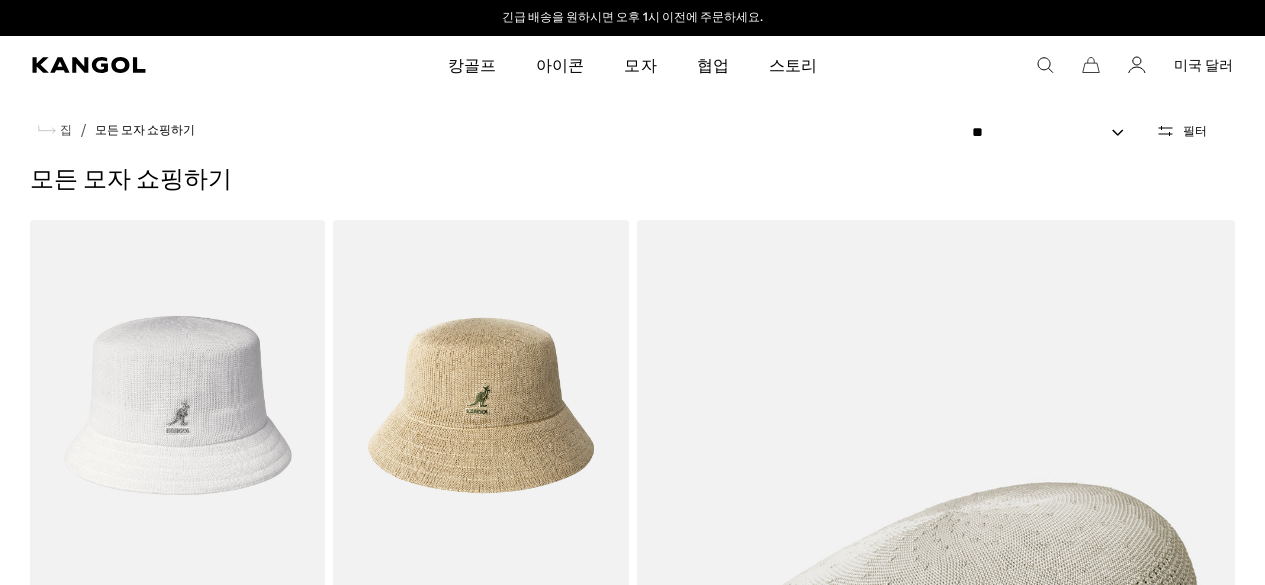 click on "모든 모자 쇼핑하기" at bounding box center (632, 181) 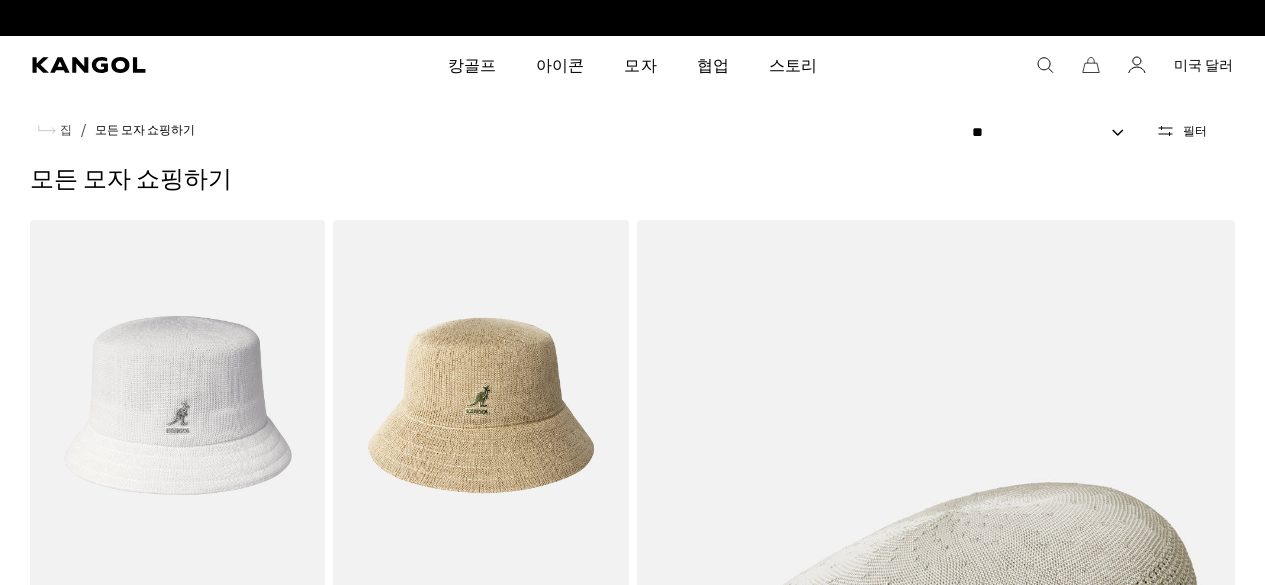 scroll, scrollTop: 0, scrollLeft: 0, axis: both 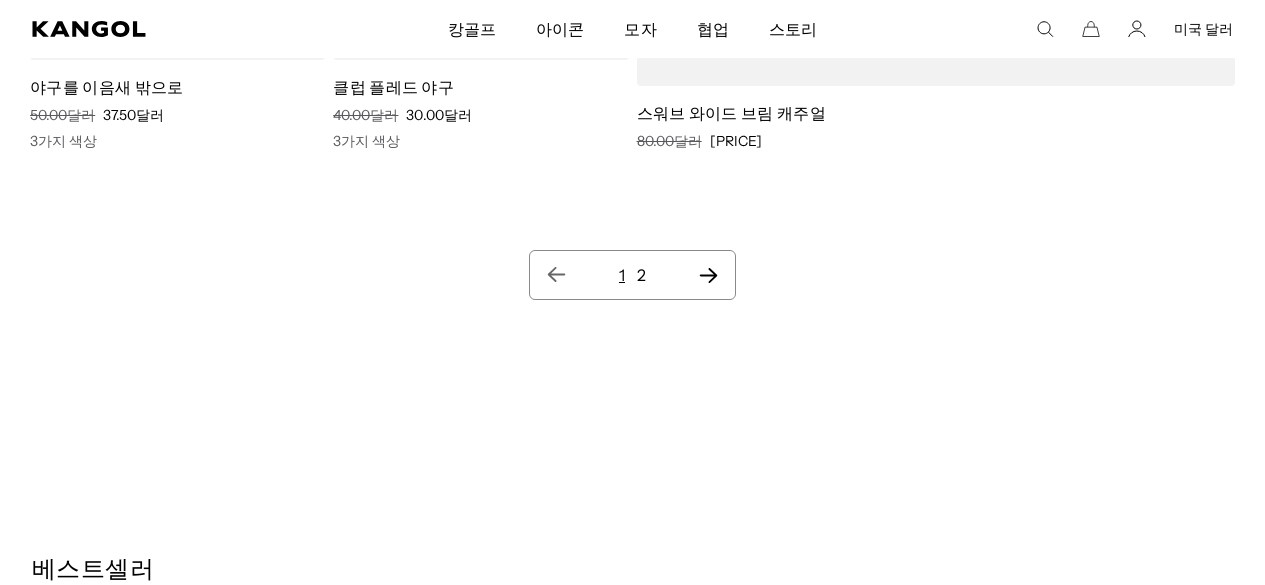 click on "2" at bounding box center [641, 275] 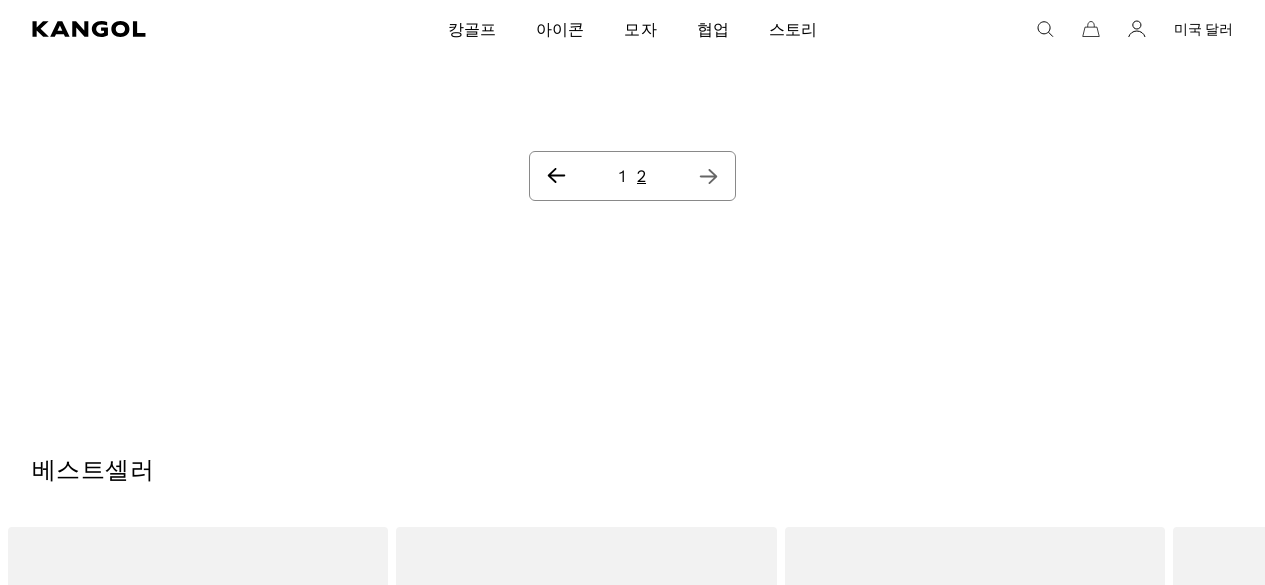 click 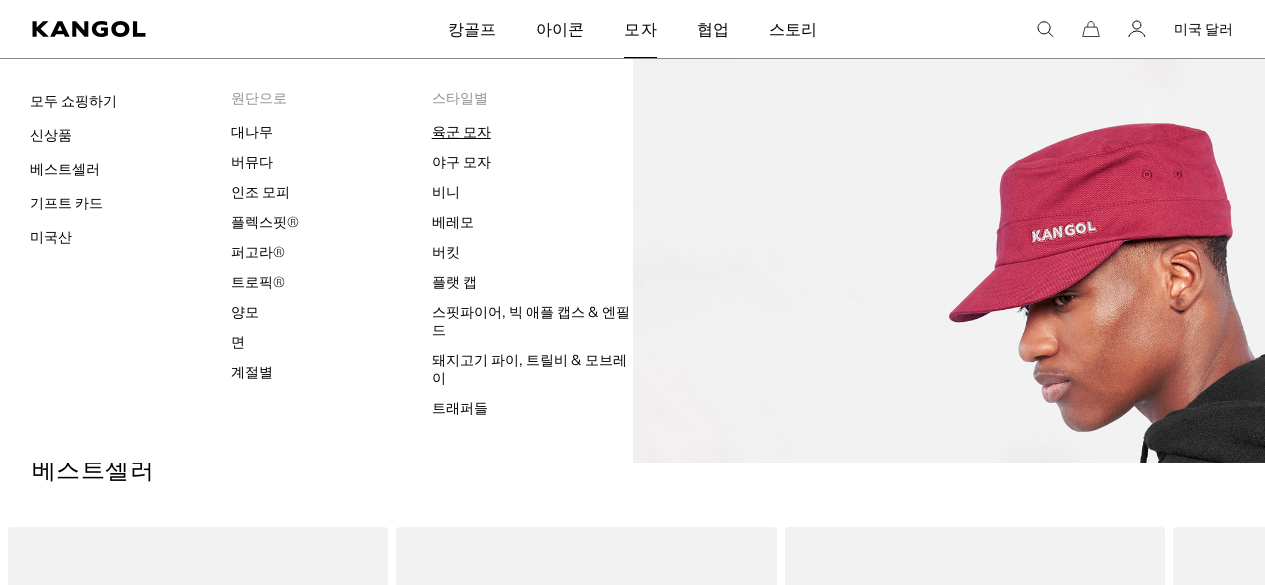 click on "육군 모자" at bounding box center [461, 132] 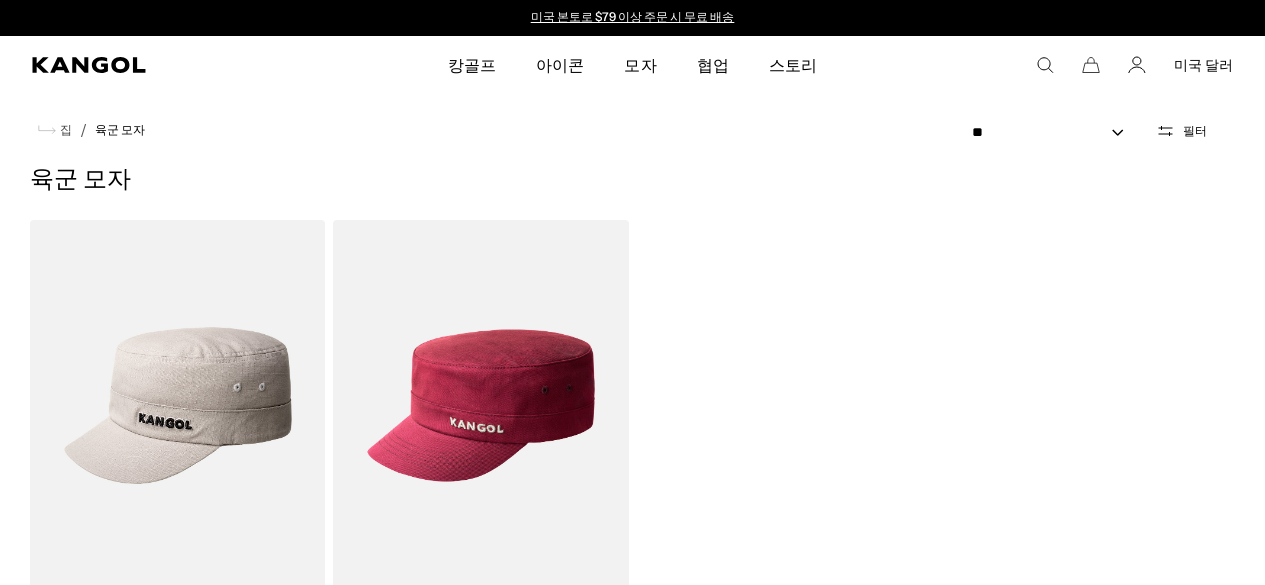 scroll, scrollTop: 0, scrollLeft: 0, axis: both 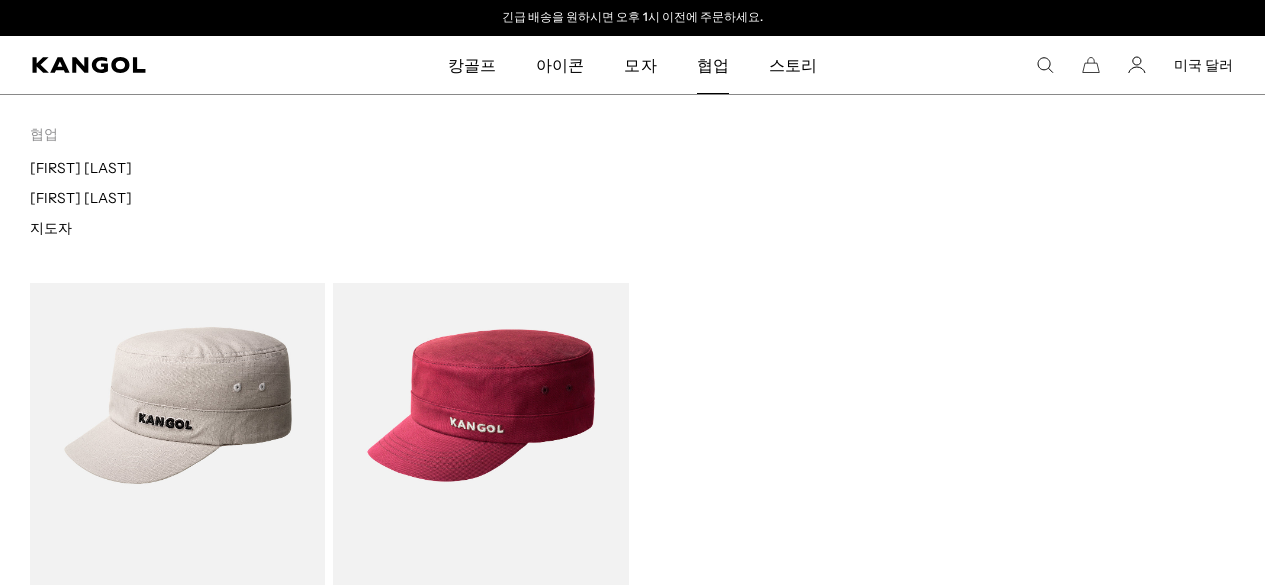 click on "협업" at bounding box center [713, 65] 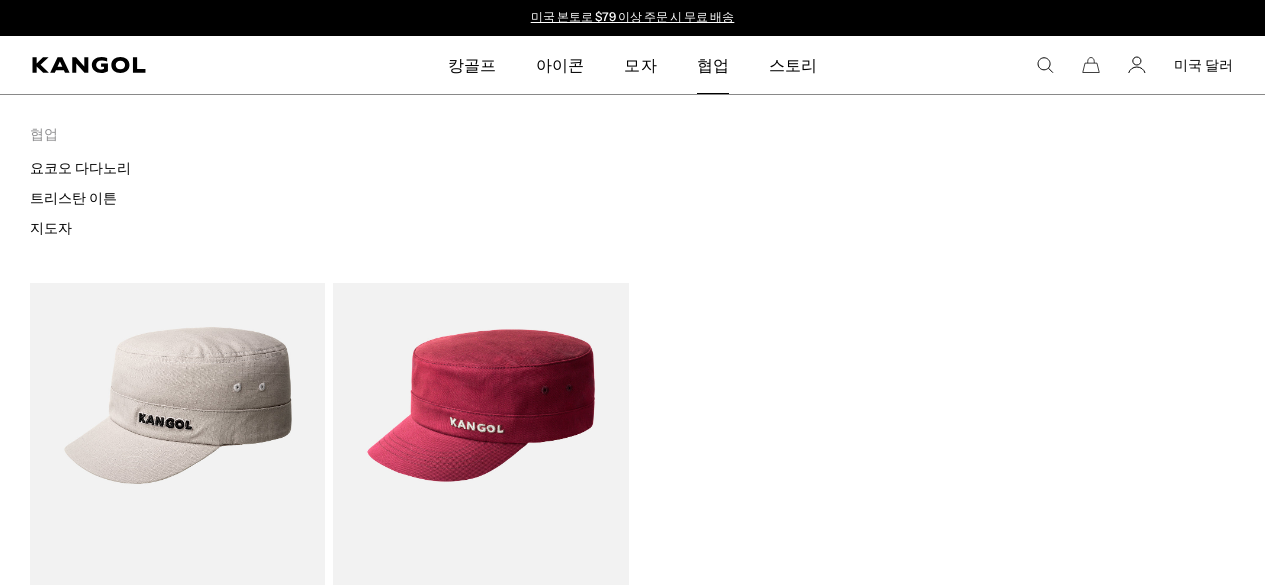 scroll, scrollTop: 0, scrollLeft: 0, axis: both 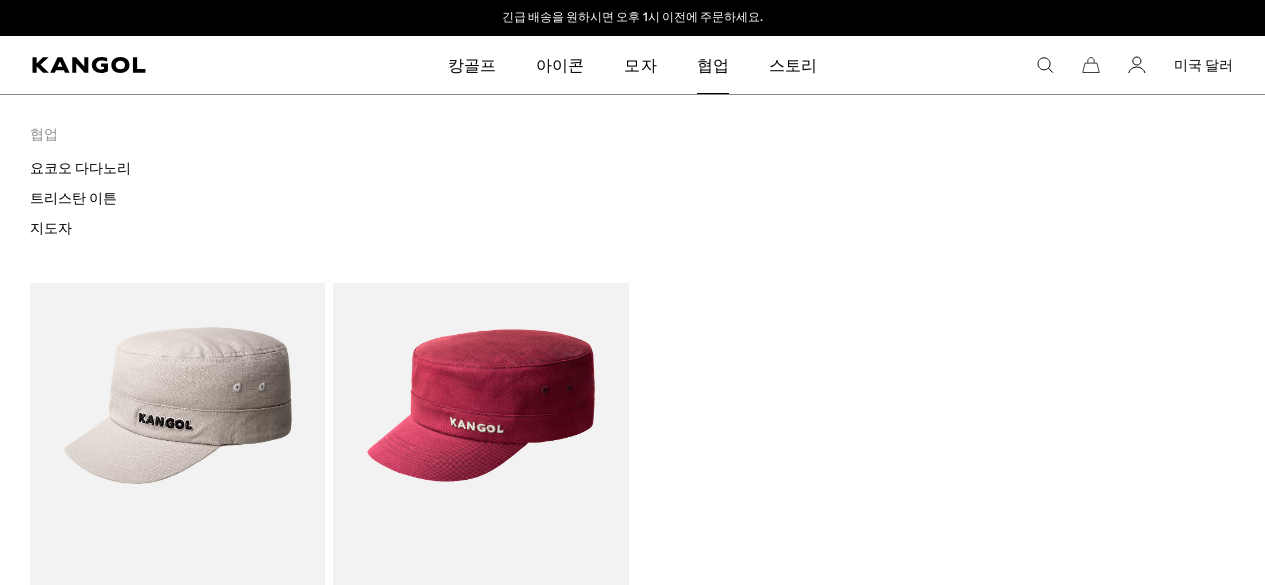 click on "협업" at bounding box center [713, 65] 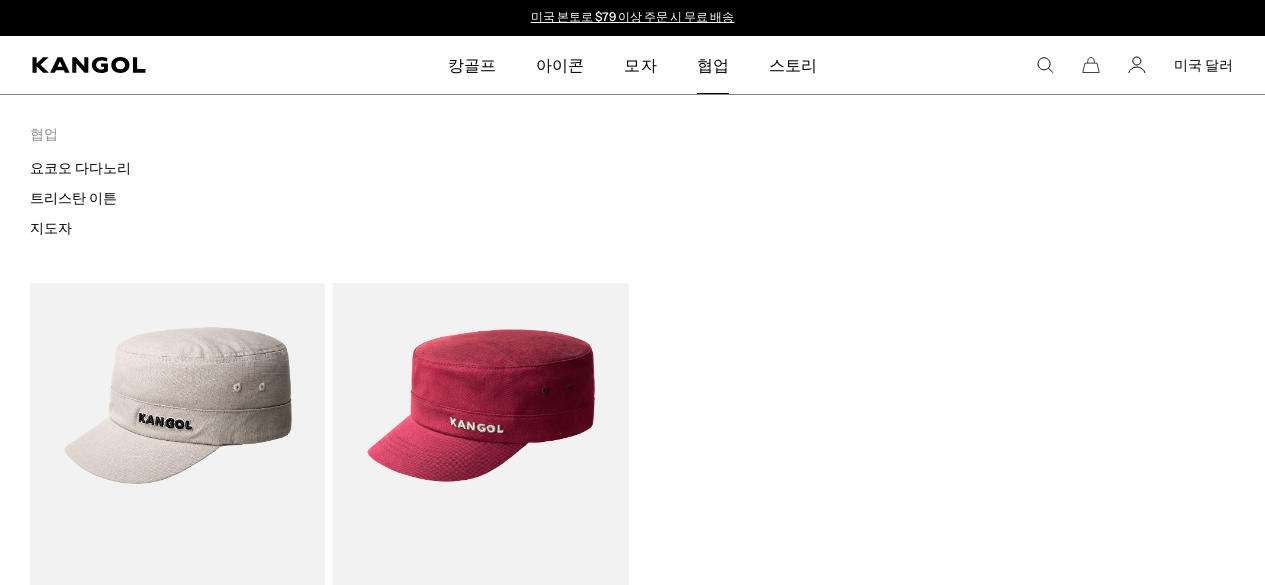 scroll, scrollTop: 0, scrollLeft: 0, axis: both 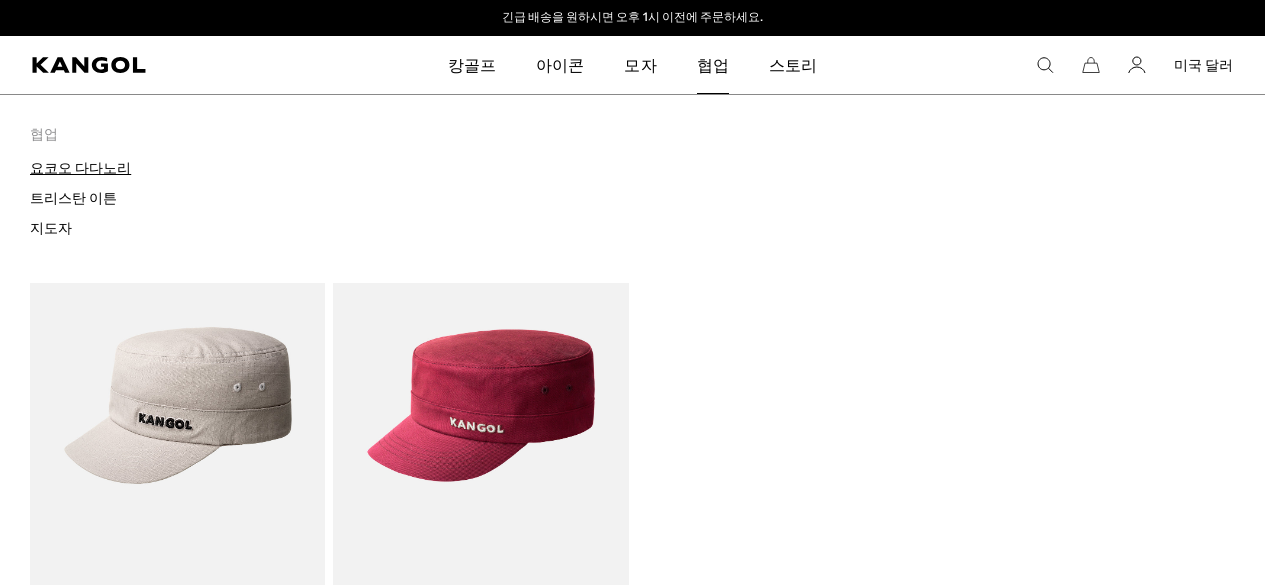 click on "요코오 다다노리" at bounding box center [80, 168] 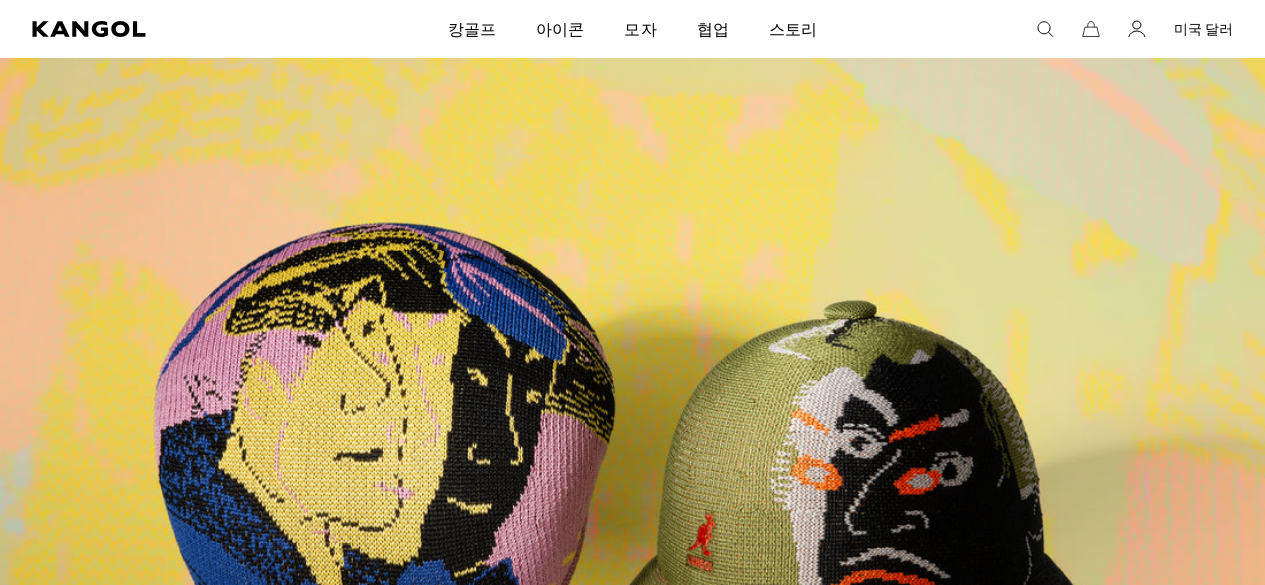 scroll, scrollTop: 0, scrollLeft: 0, axis: both 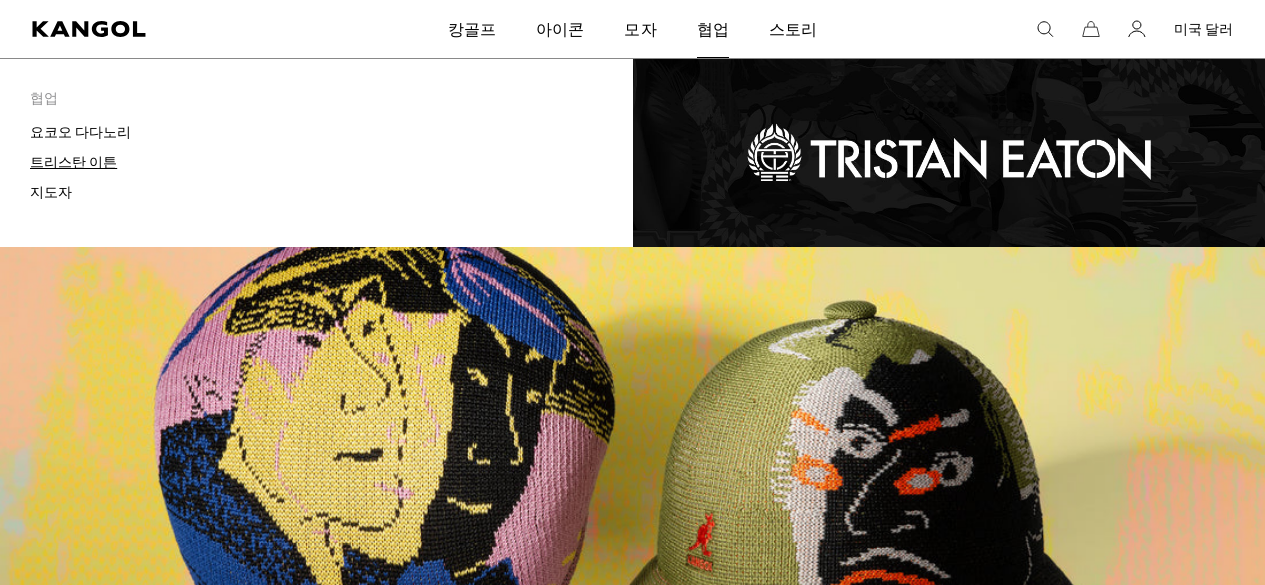 click on "트리스탄 이튼" at bounding box center (73, 162) 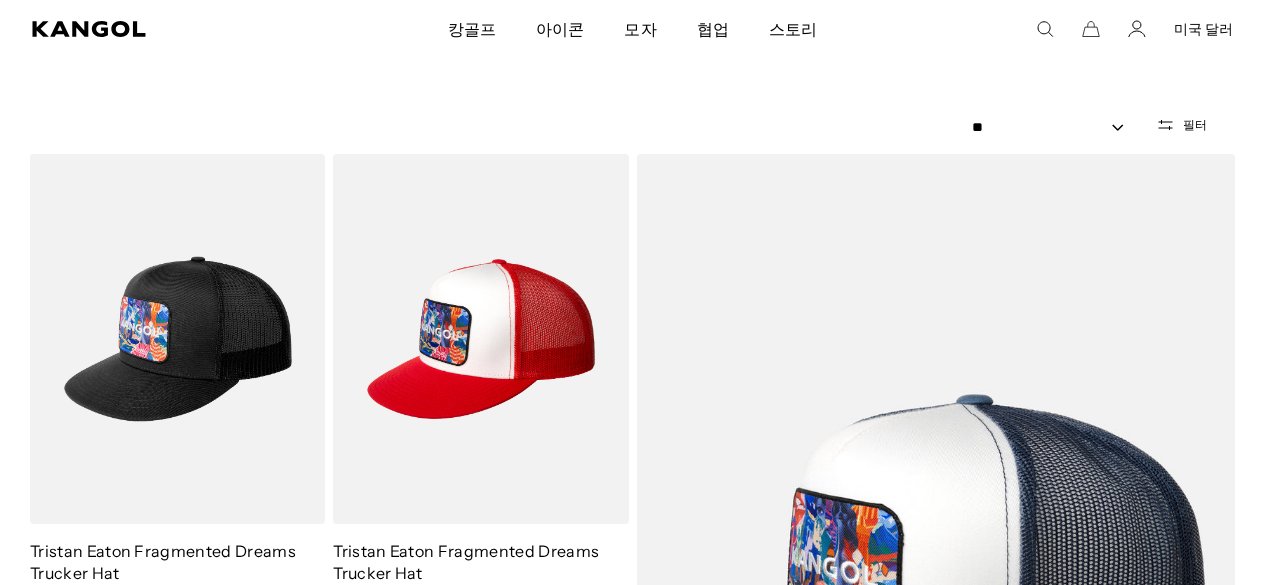 scroll, scrollTop: 1200, scrollLeft: 0, axis: vertical 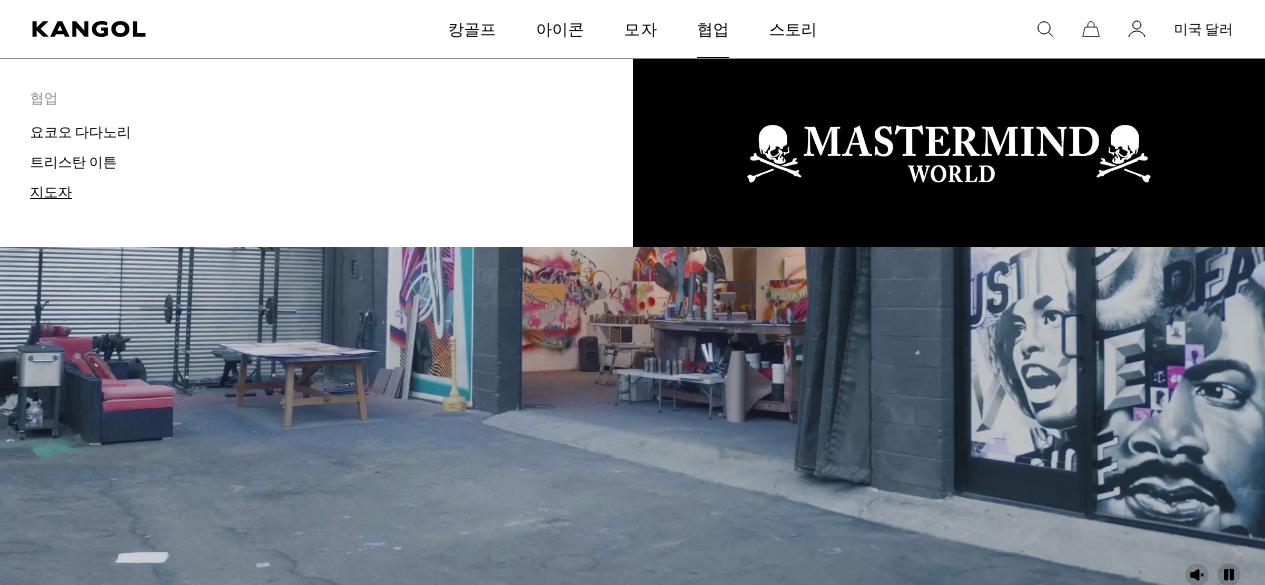 click on "지도자" at bounding box center [51, 192] 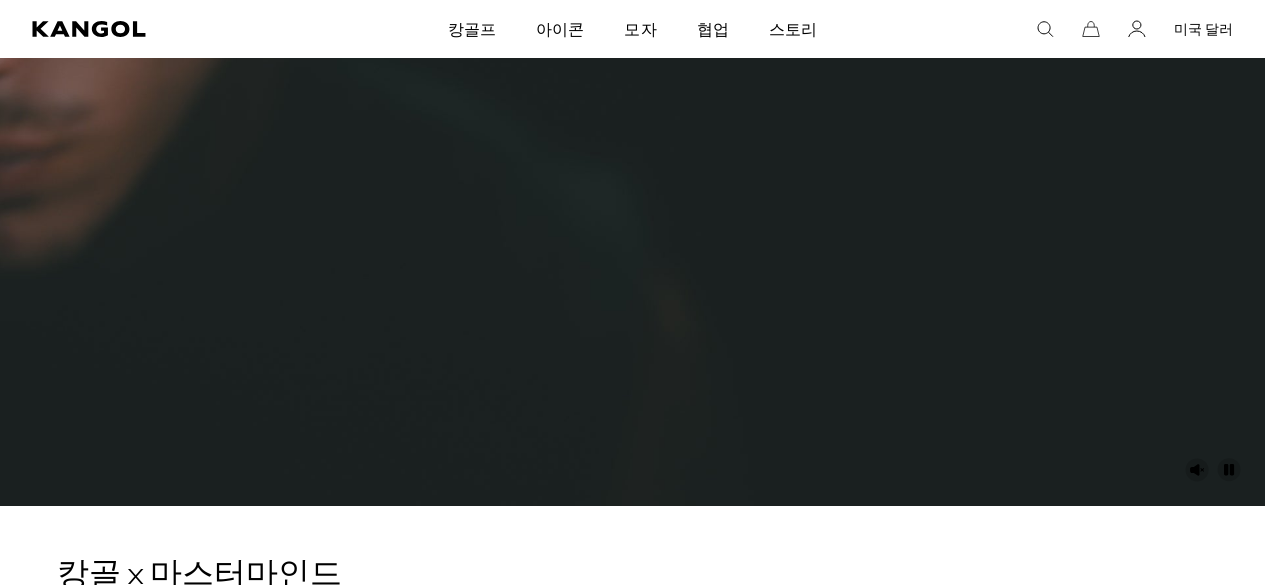scroll, scrollTop: 900, scrollLeft: 0, axis: vertical 